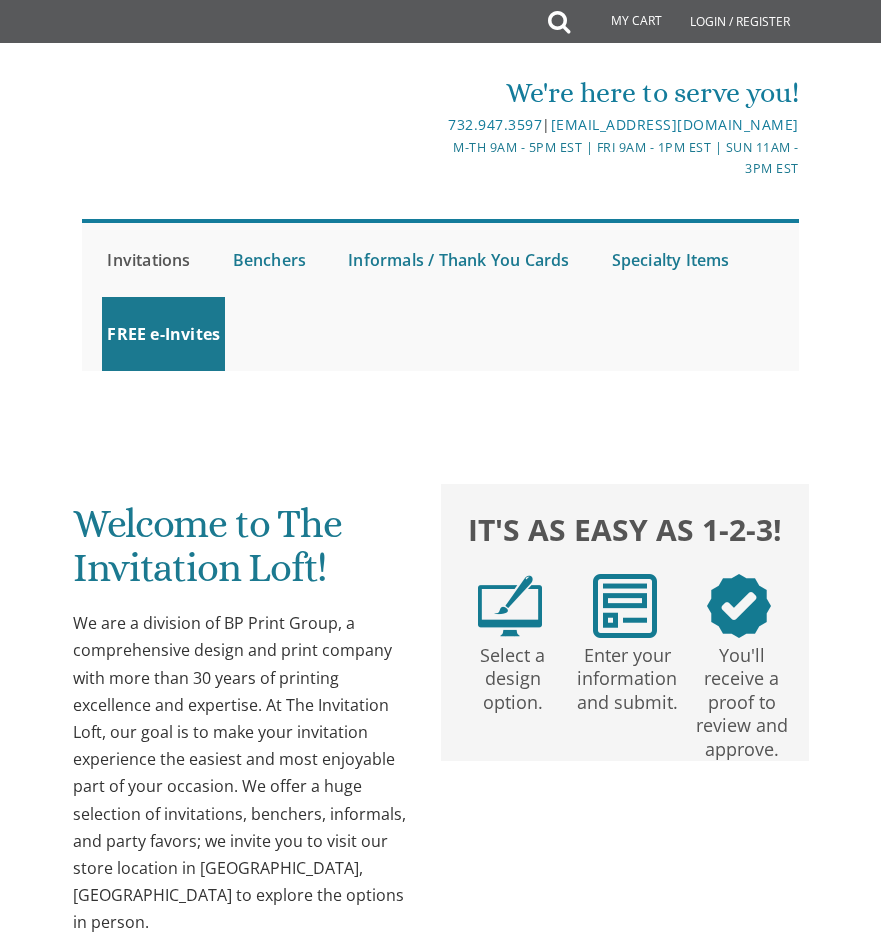 scroll, scrollTop: 0, scrollLeft: 0, axis: both 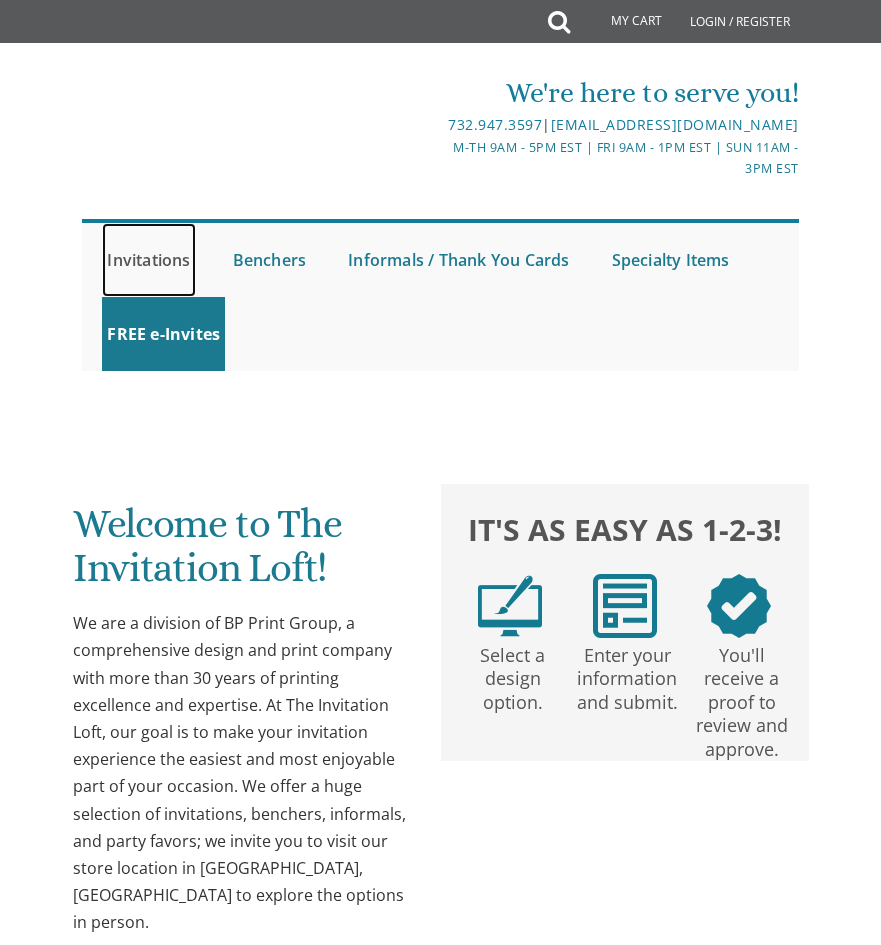 click on "Invitations" at bounding box center [148, 260] 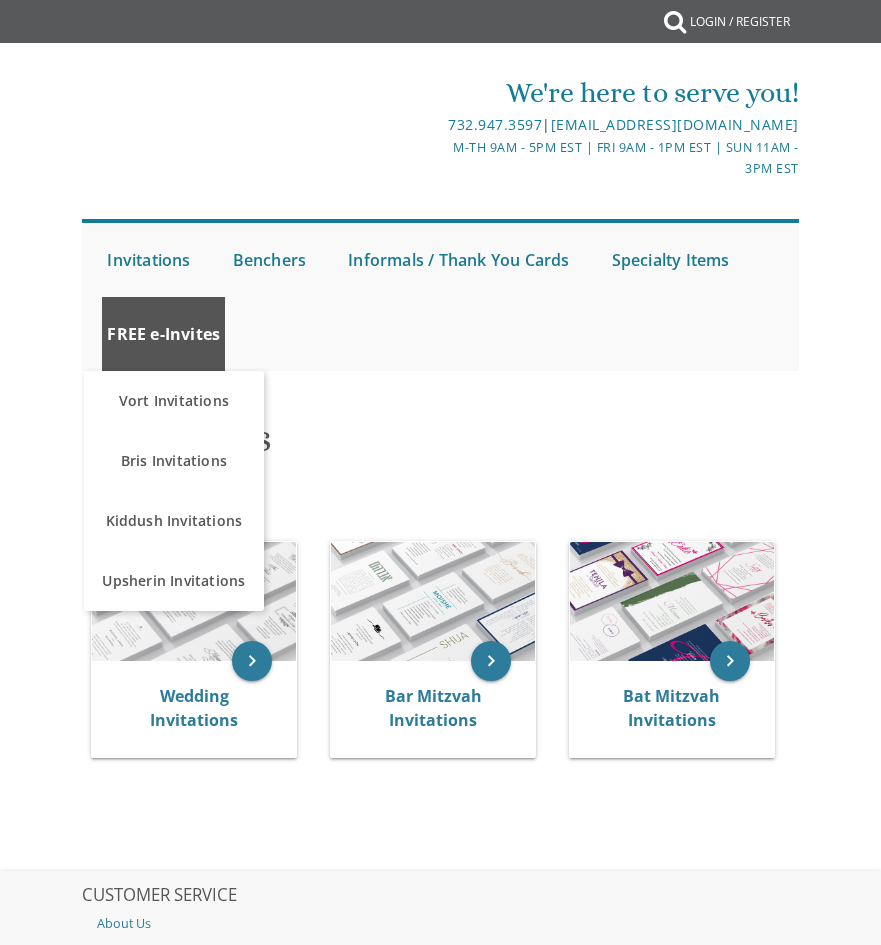 scroll, scrollTop: 0, scrollLeft: 0, axis: both 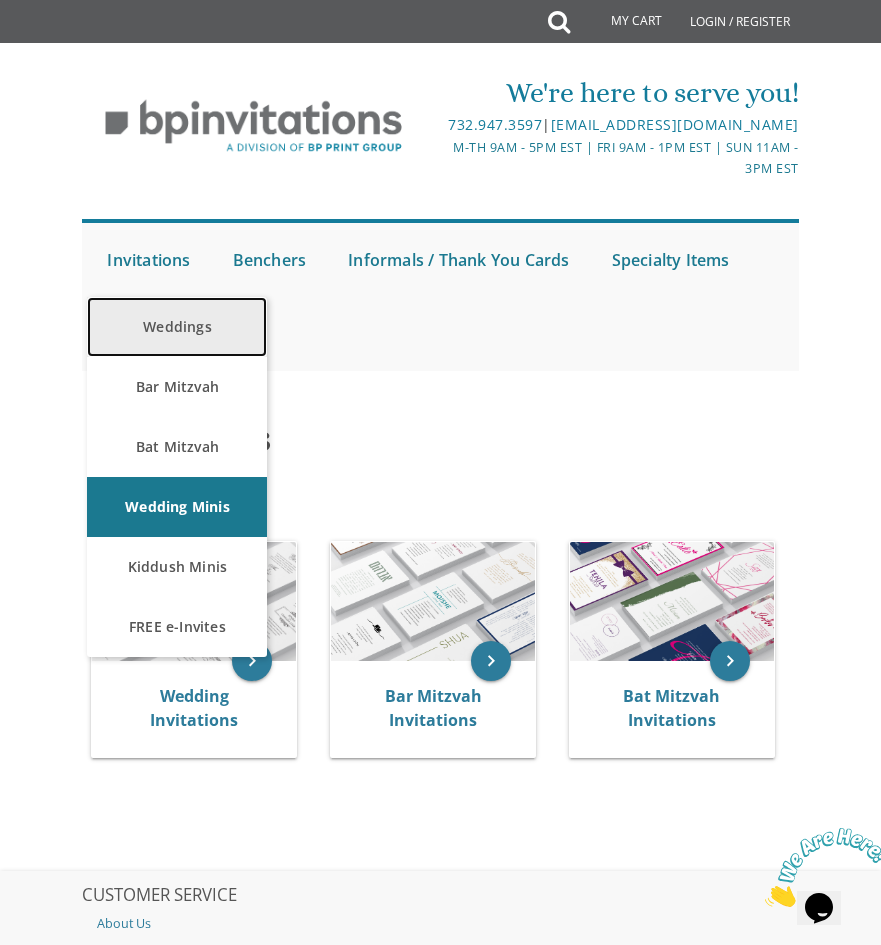 click on "Weddings" at bounding box center (177, 327) 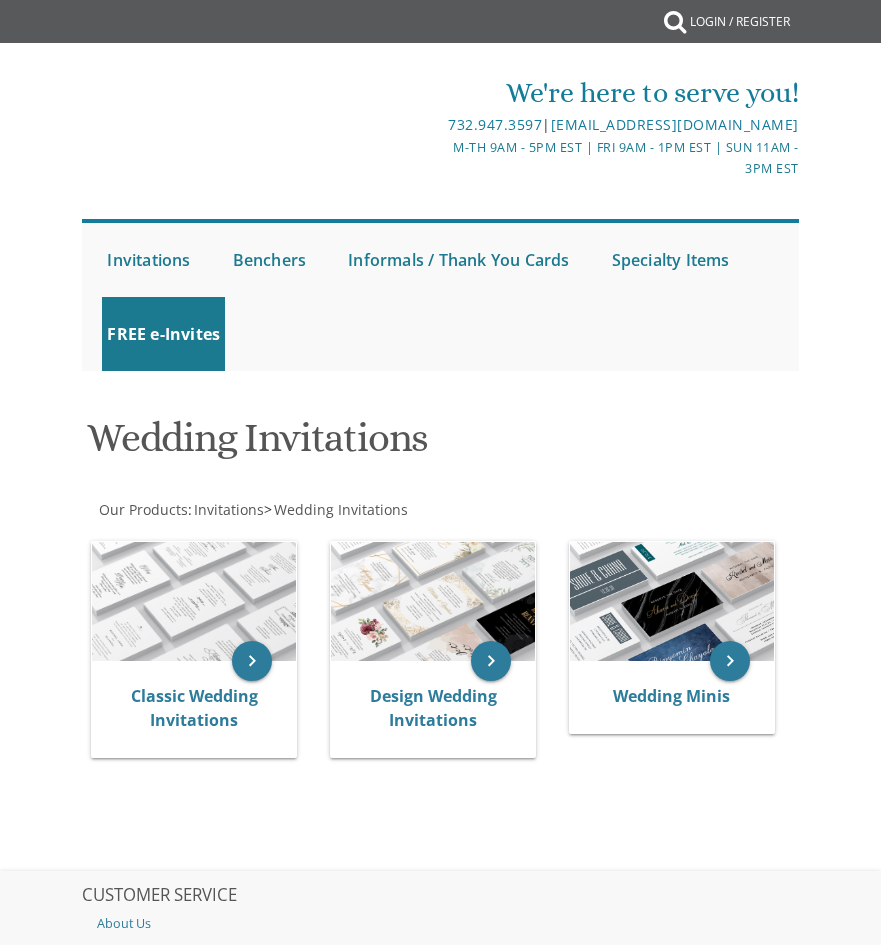scroll, scrollTop: 0, scrollLeft: 0, axis: both 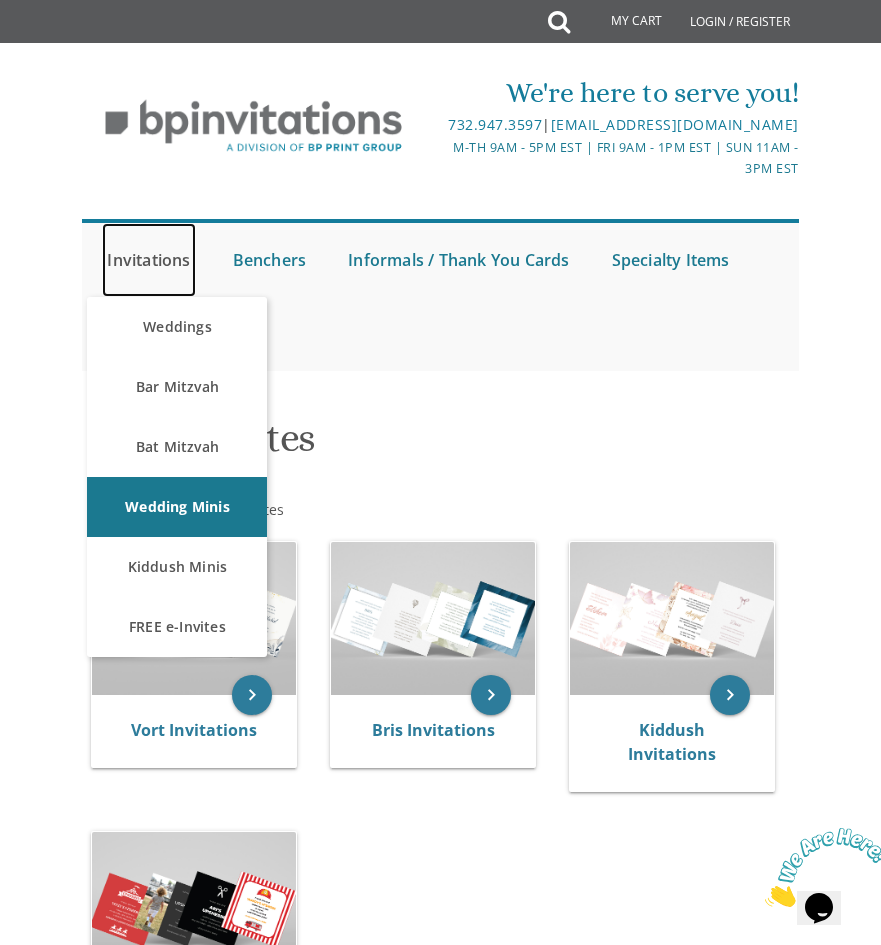 click on "Invitations" at bounding box center [148, 260] 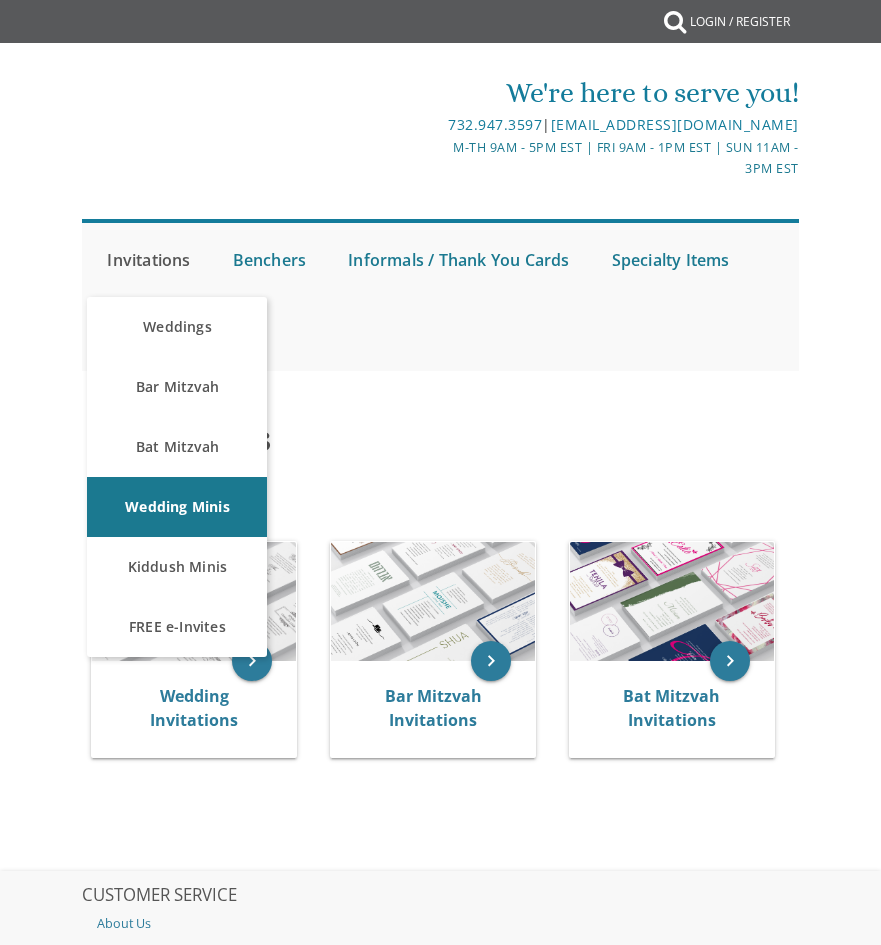 scroll, scrollTop: 0, scrollLeft: 0, axis: both 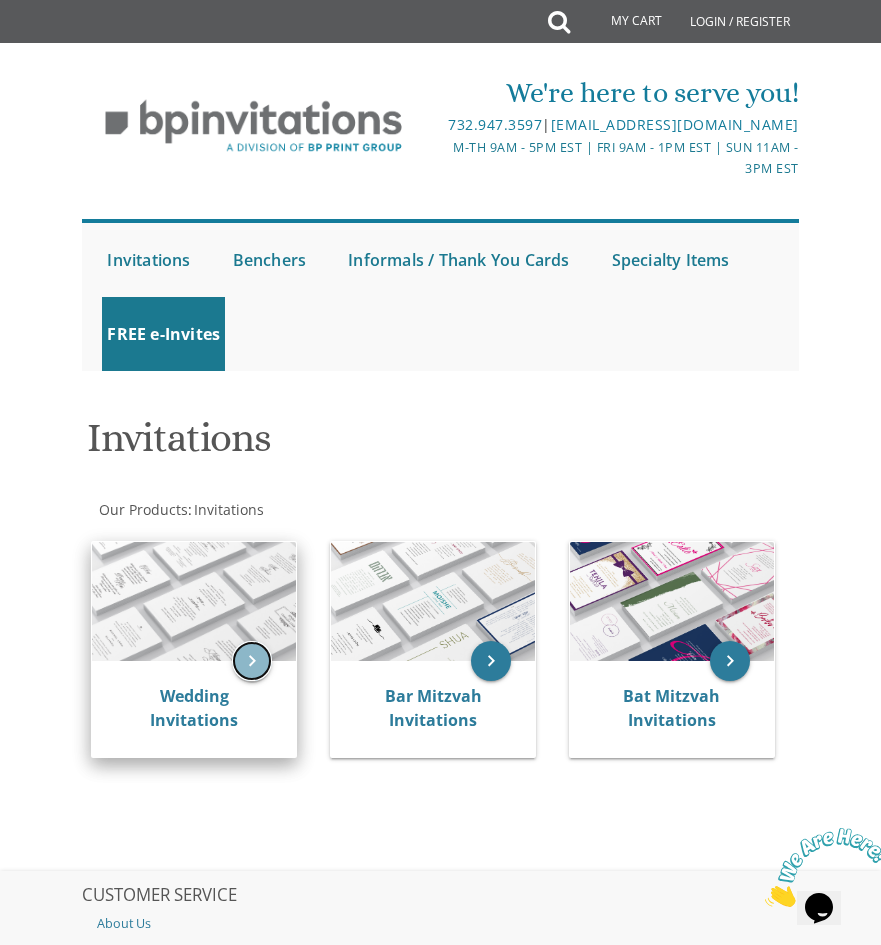 click on "keyboard_arrow_right" at bounding box center (252, 661) 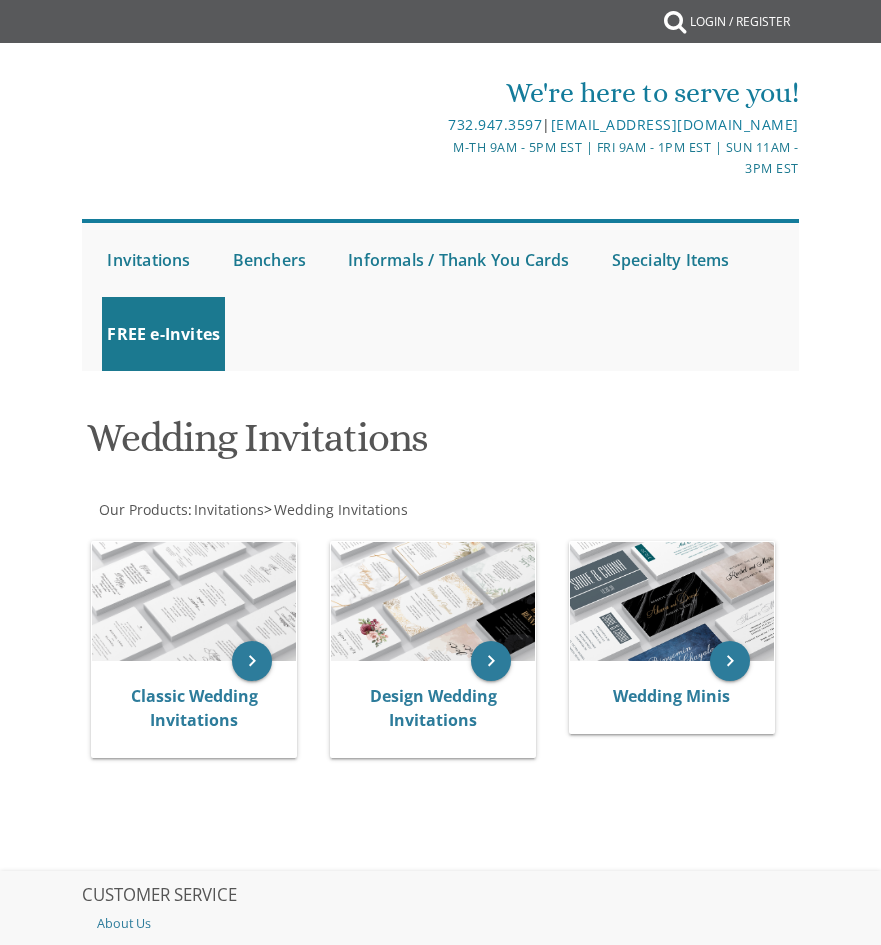 scroll, scrollTop: 0, scrollLeft: 0, axis: both 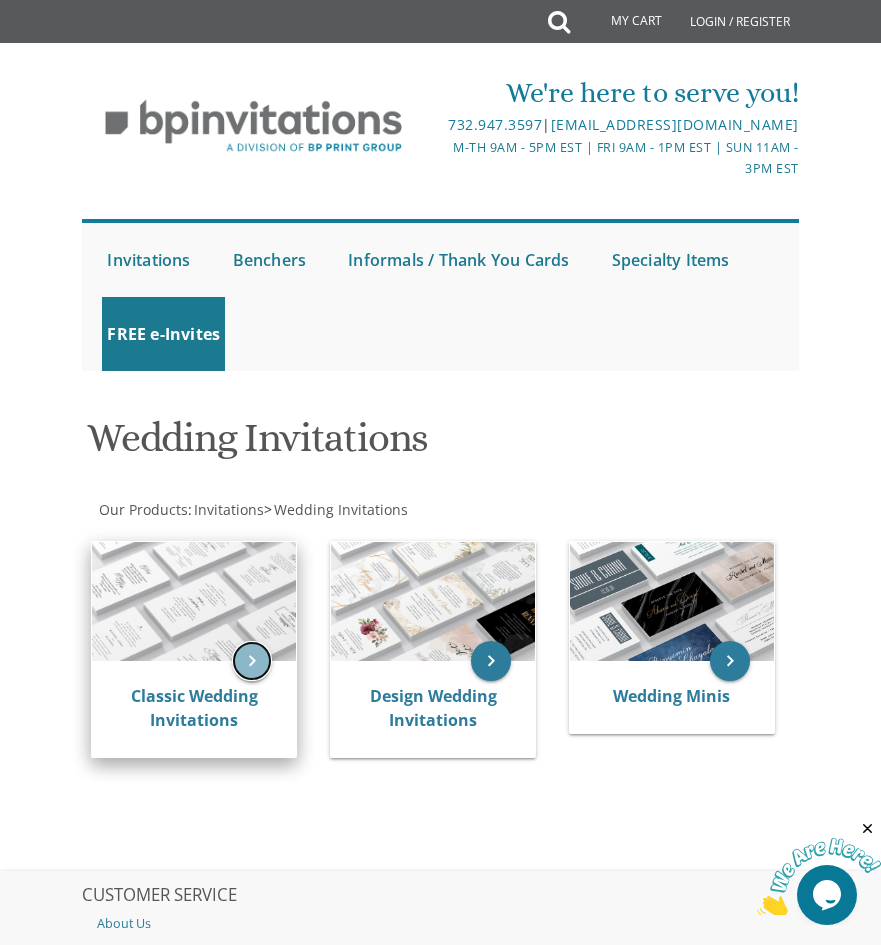 click on "keyboard_arrow_right" at bounding box center [252, 661] 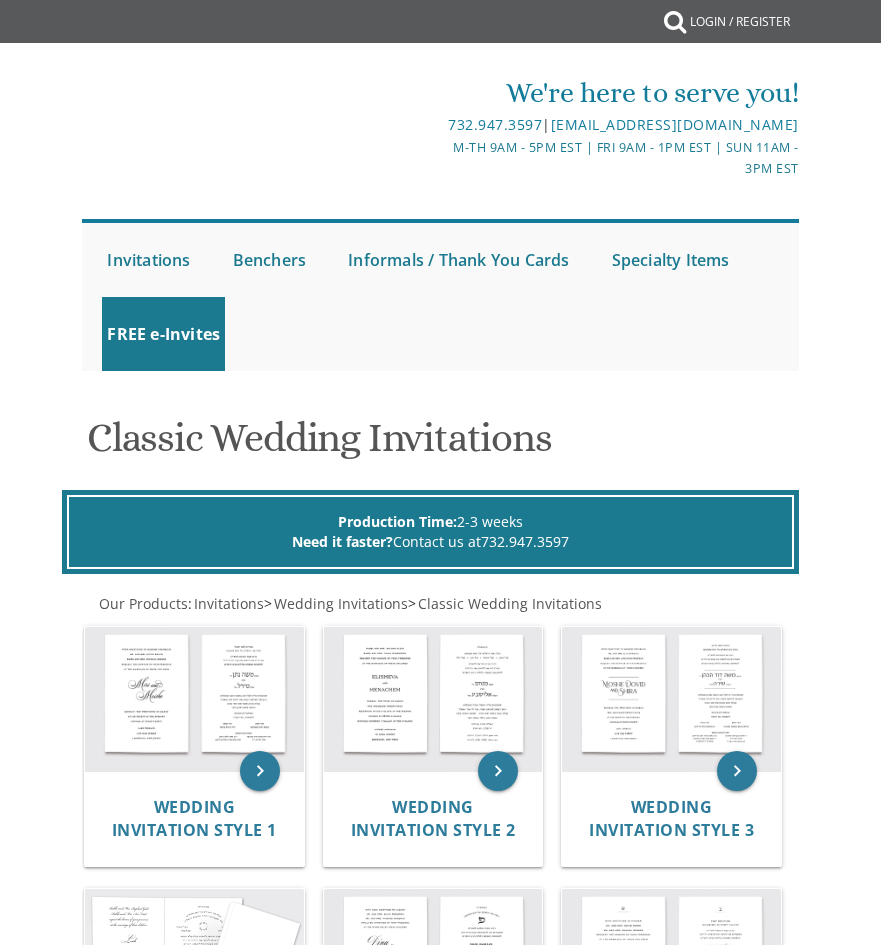scroll, scrollTop: 0, scrollLeft: 0, axis: both 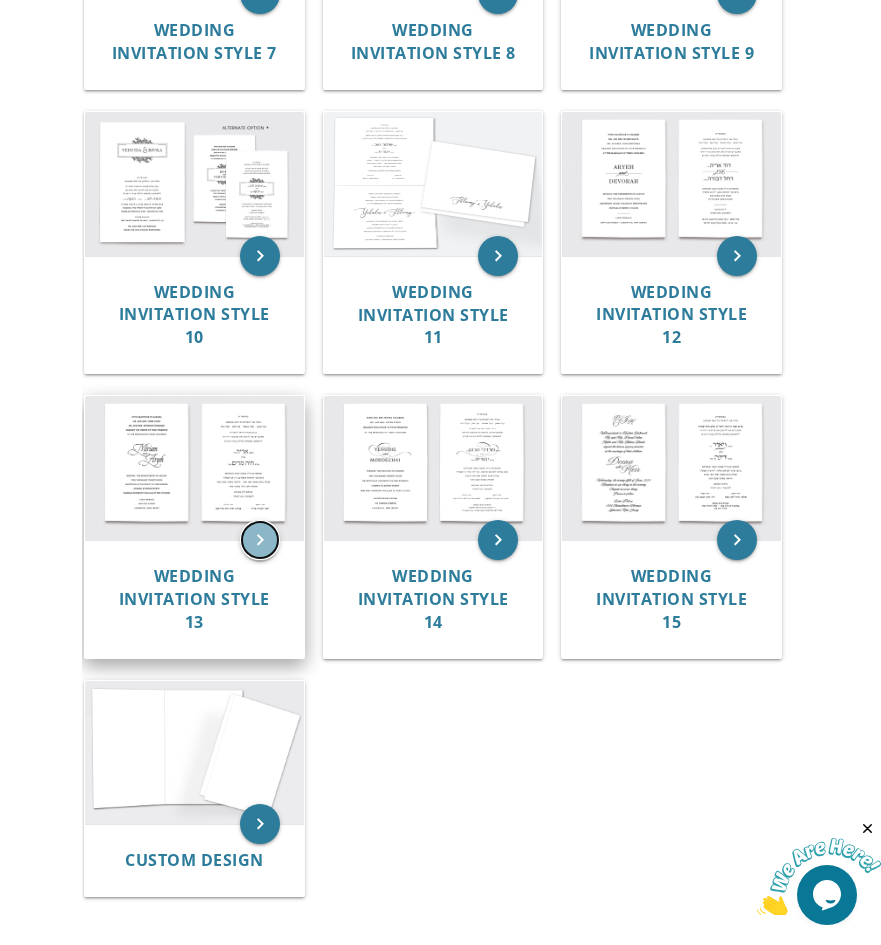 click on "keyboard_arrow_right" at bounding box center (260, 540) 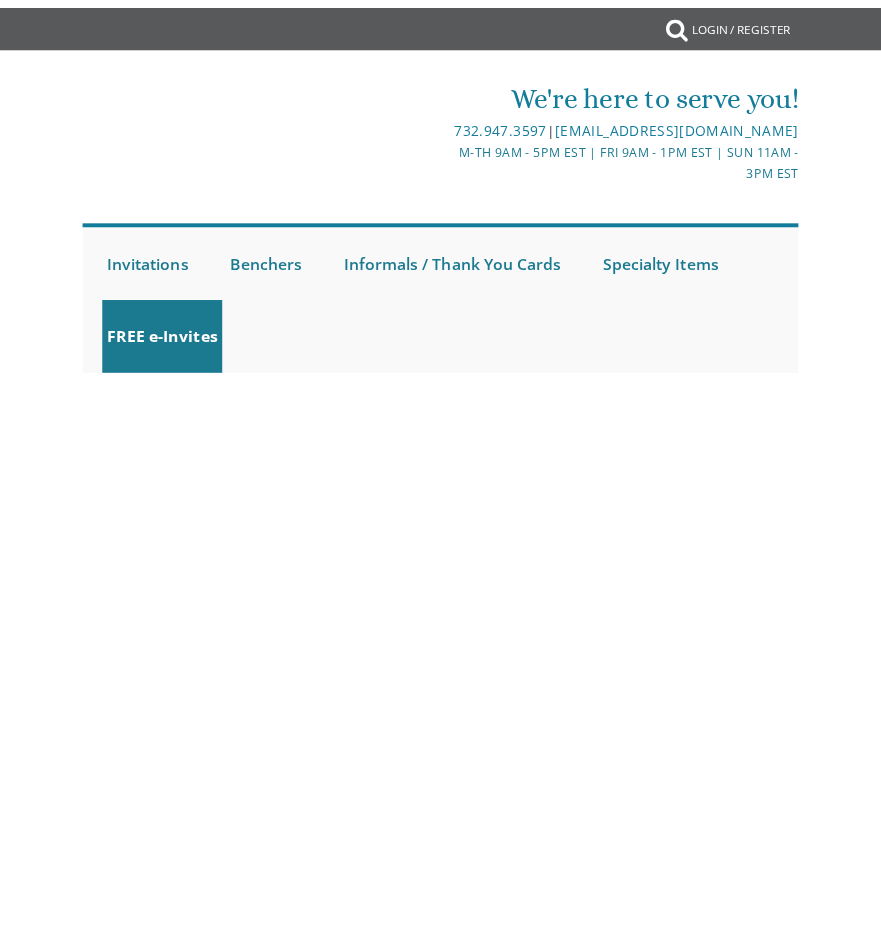 scroll, scrollTop: 0, scrollLeft: 0, axis: both 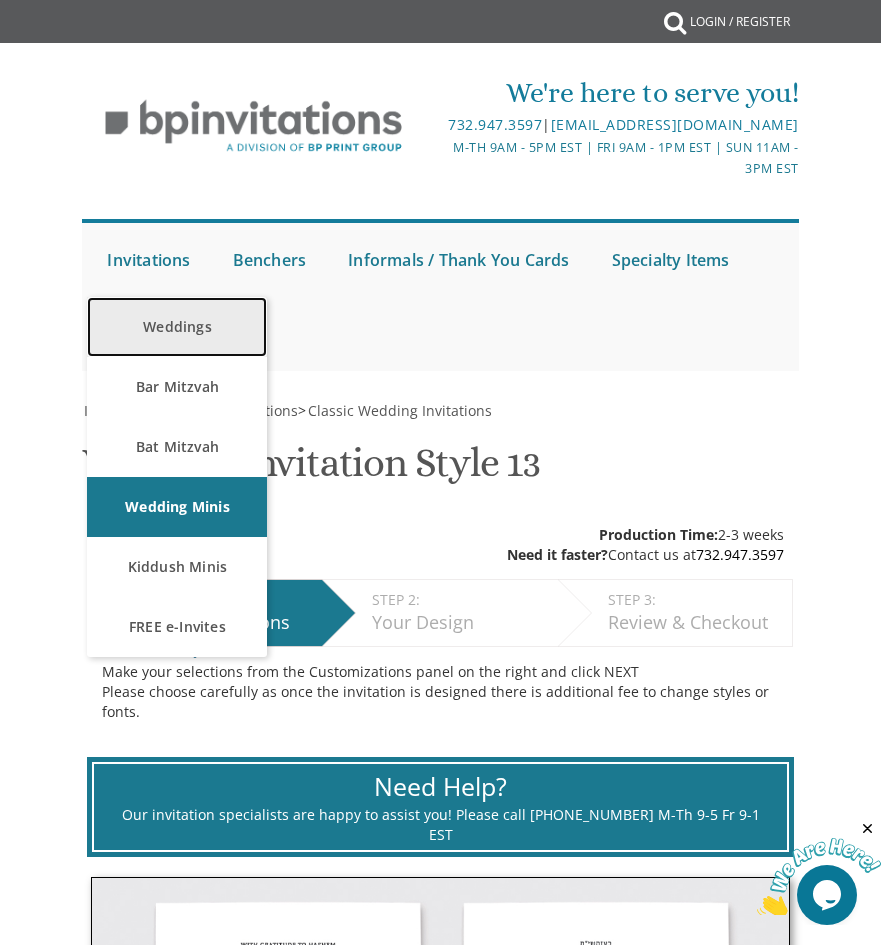 click on "Weddings" at bounding box center (177, 327) 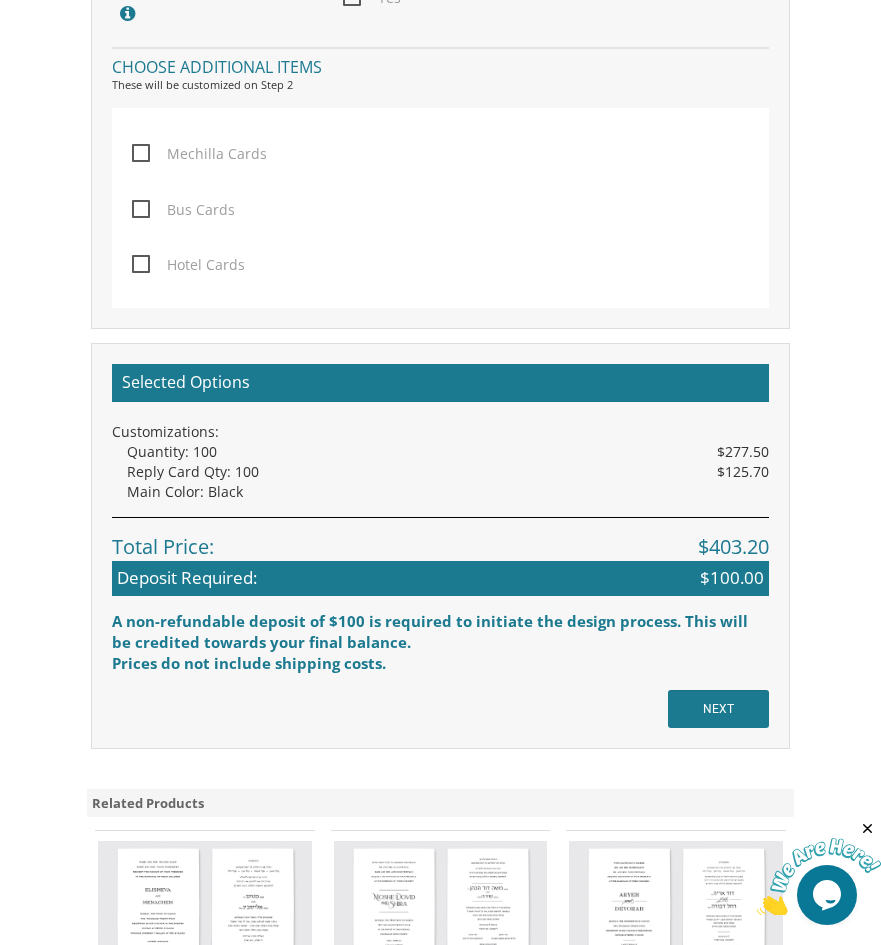 scroll, scrollTop: 2700, scrollLeft: 0, axis: vertical 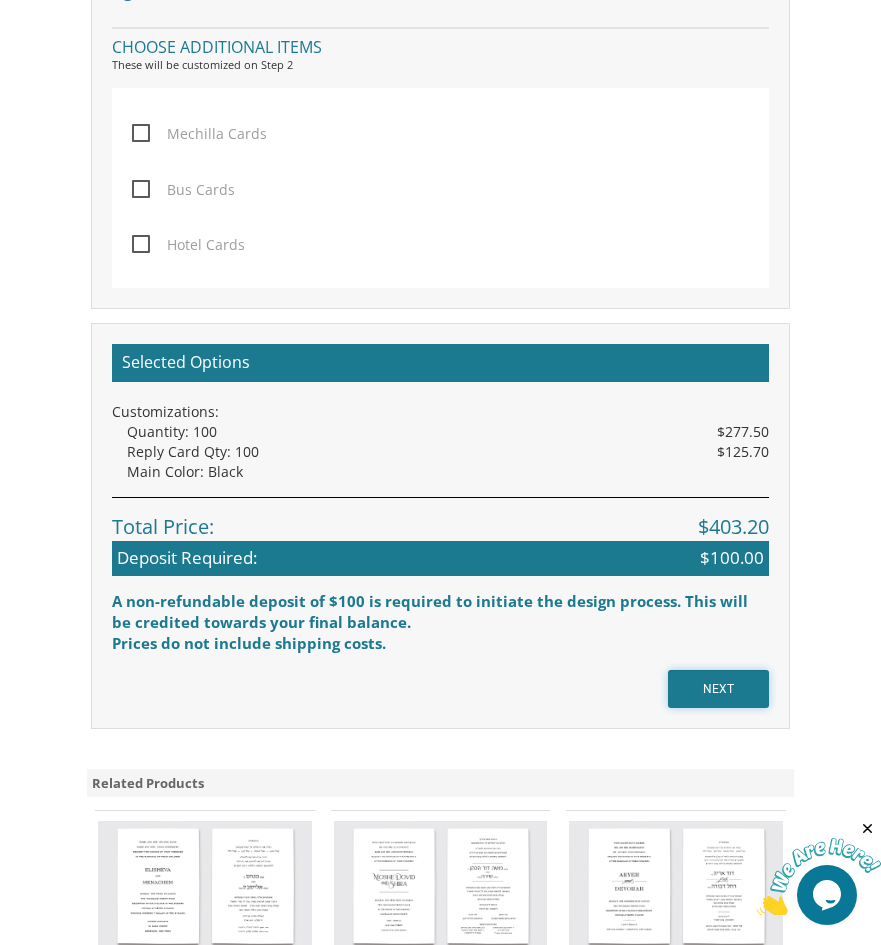 click on "NEXT" at bounding box center (718, 689) 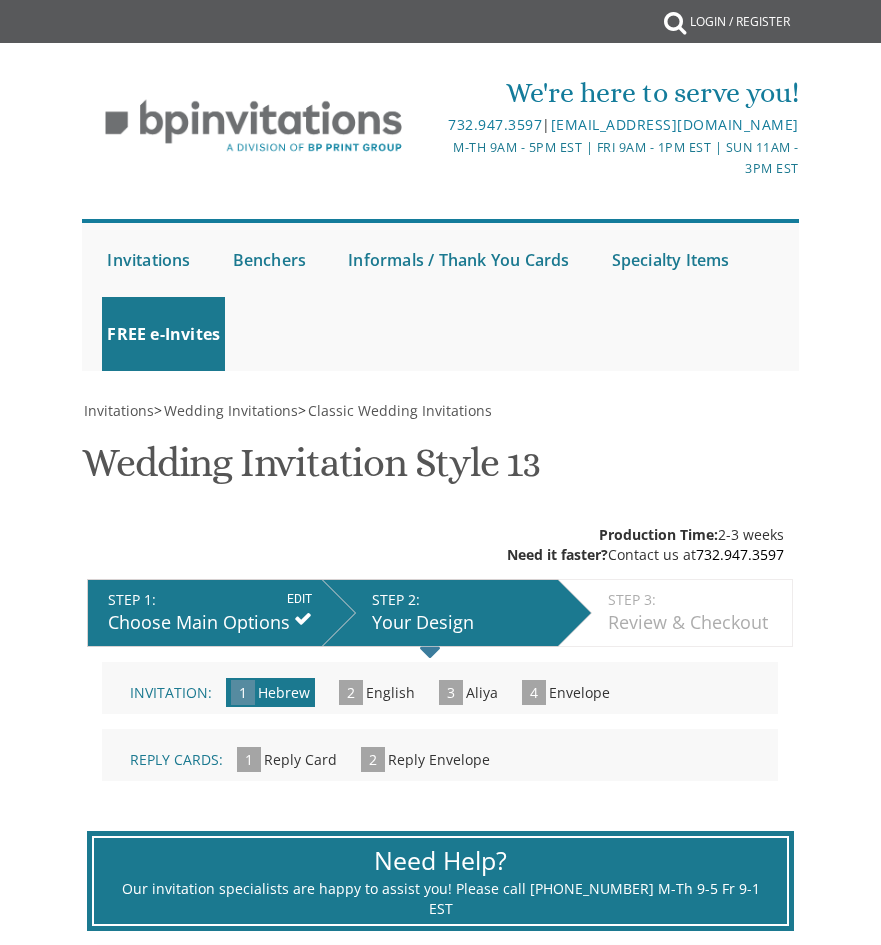 scroll, scrollTop: 0, scrollLeft: 0, axis: both 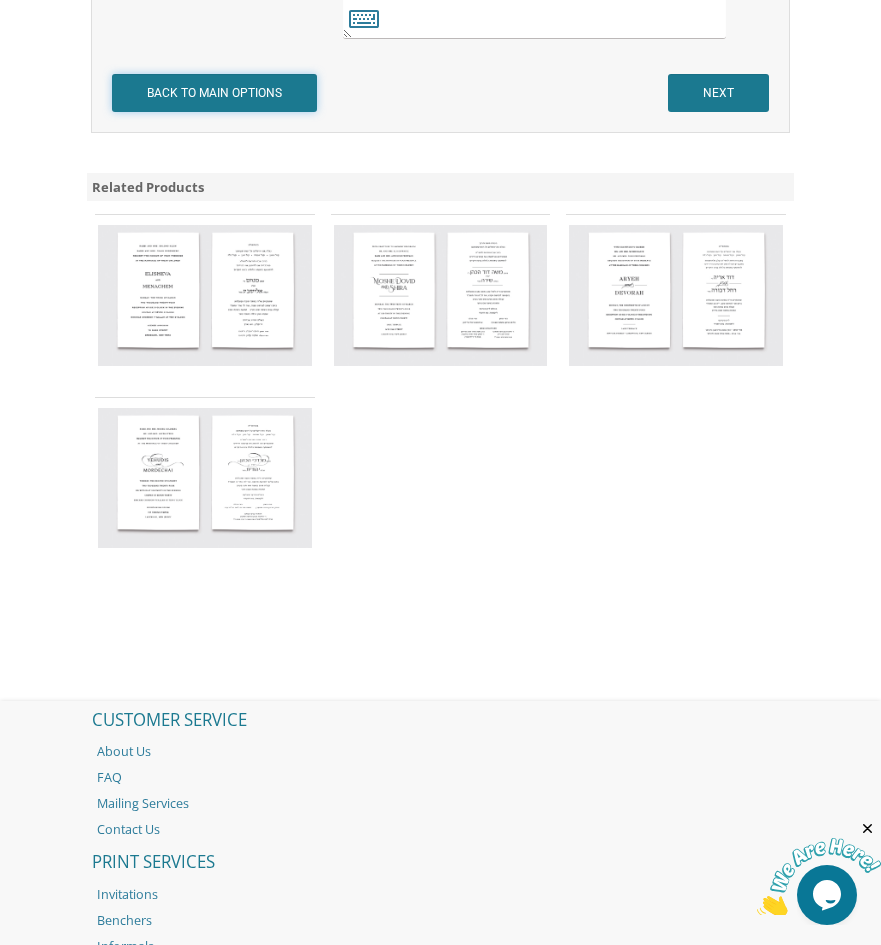 click on "BACK TO MAIN OPTIONS" at bounding box center [214, 93] 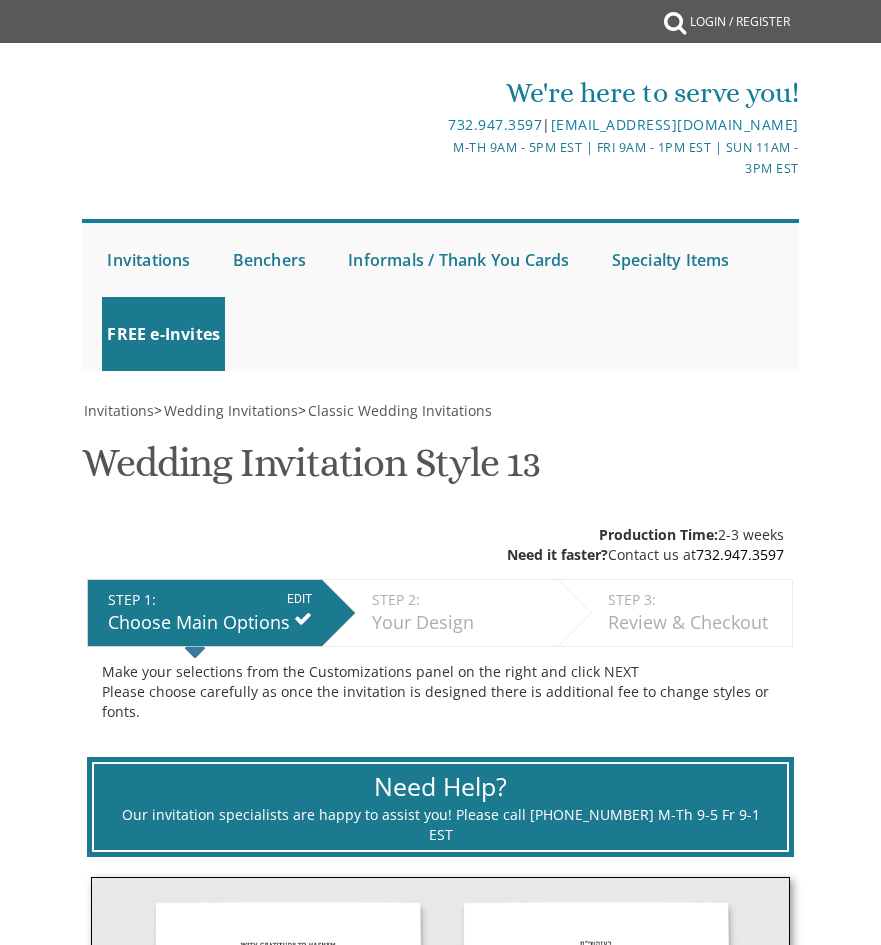 scroll, scrollTop: 0, scrollLeft: 0, axis: both 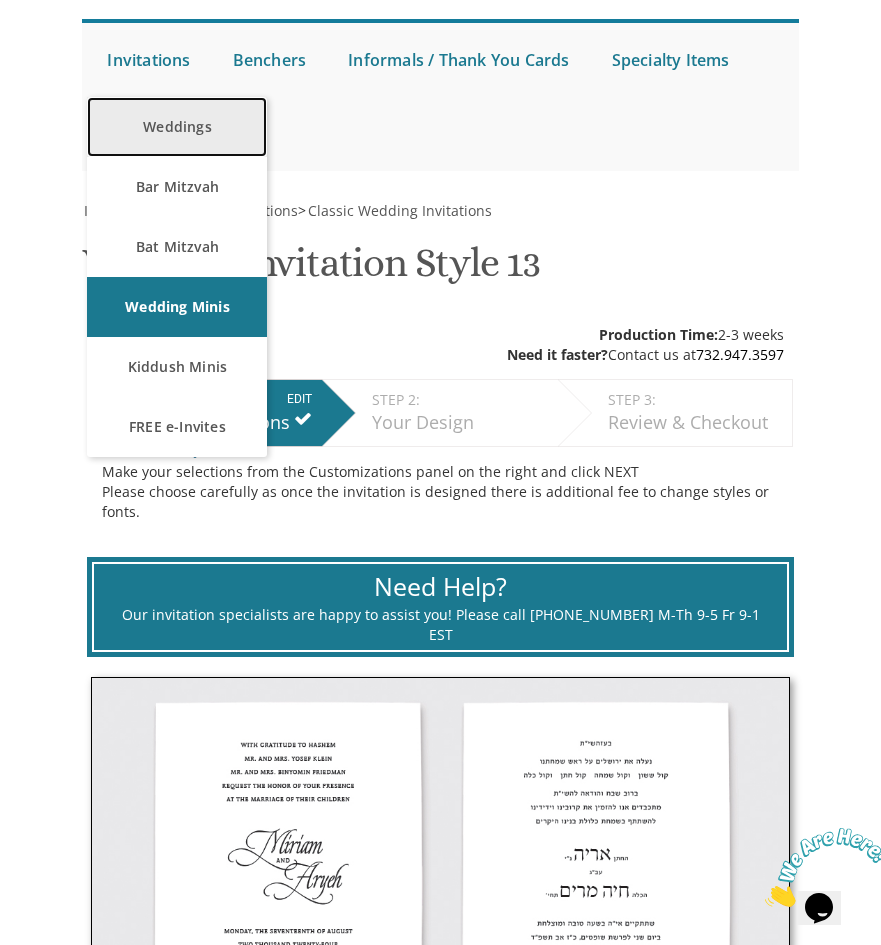 click on "Weddings" at bounding box center [177, 127] 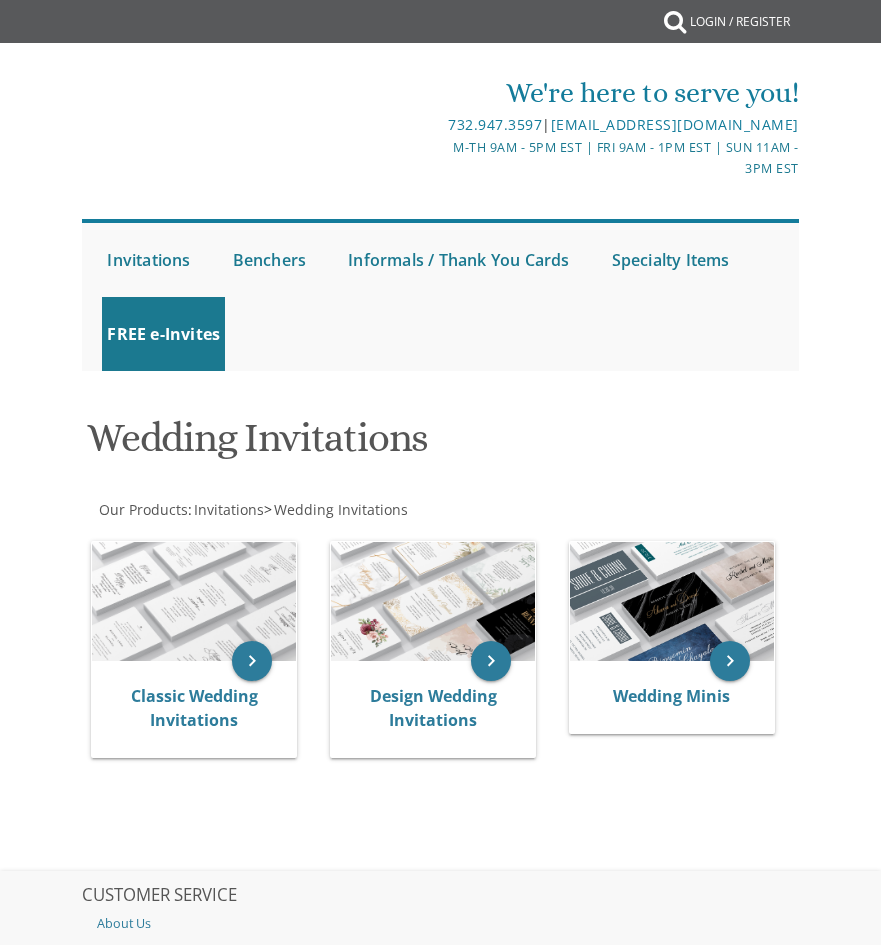 scroll, scrollTop: 0, scrollLeft: 0, axis: both 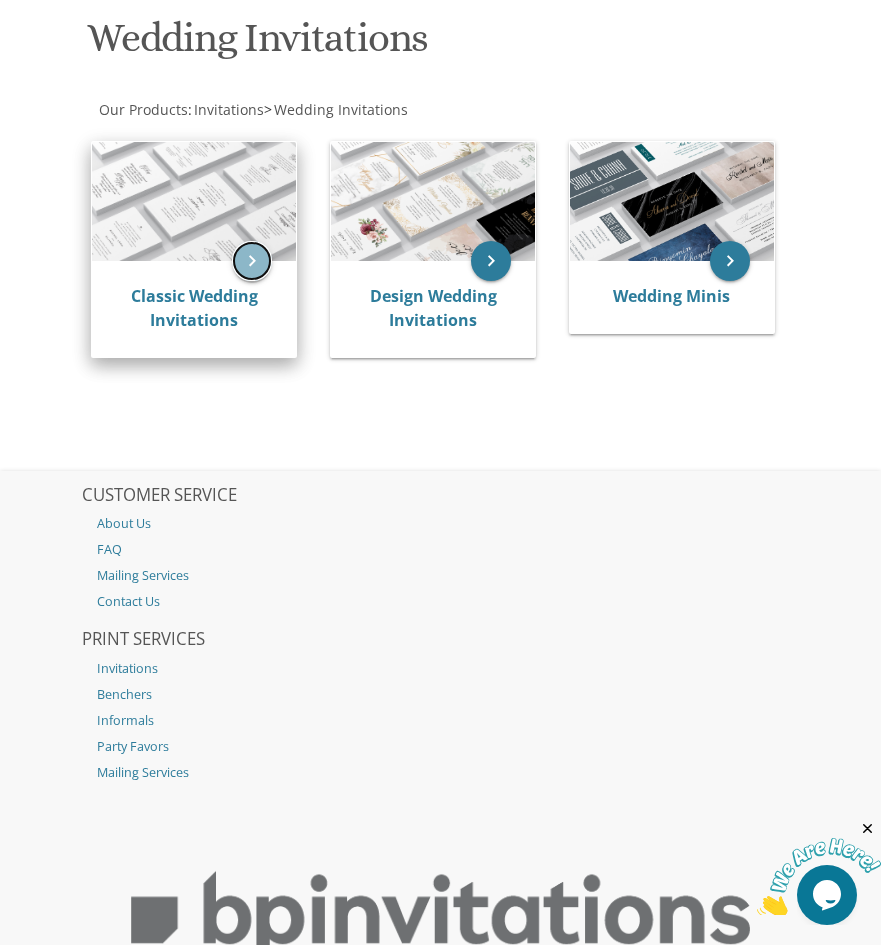 click on "keyboard_arrow_right" at bounding box center [252, 261] 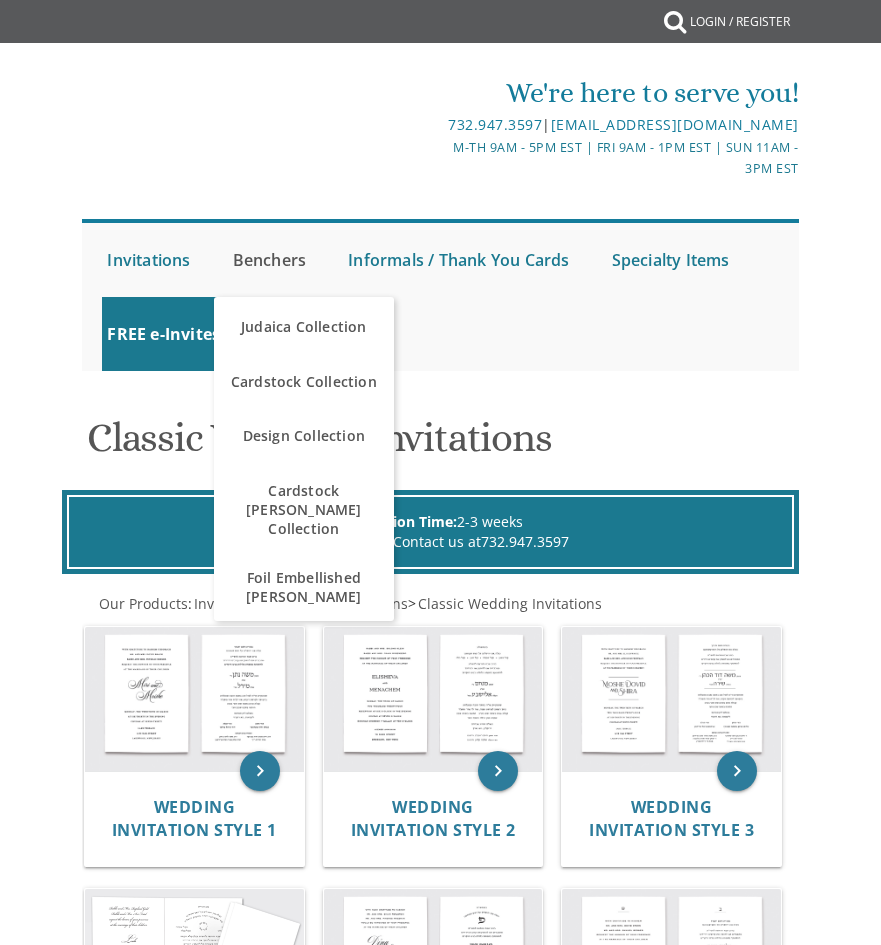 scroll, scrollTop: 0, scrollLeft: 0, axis: both 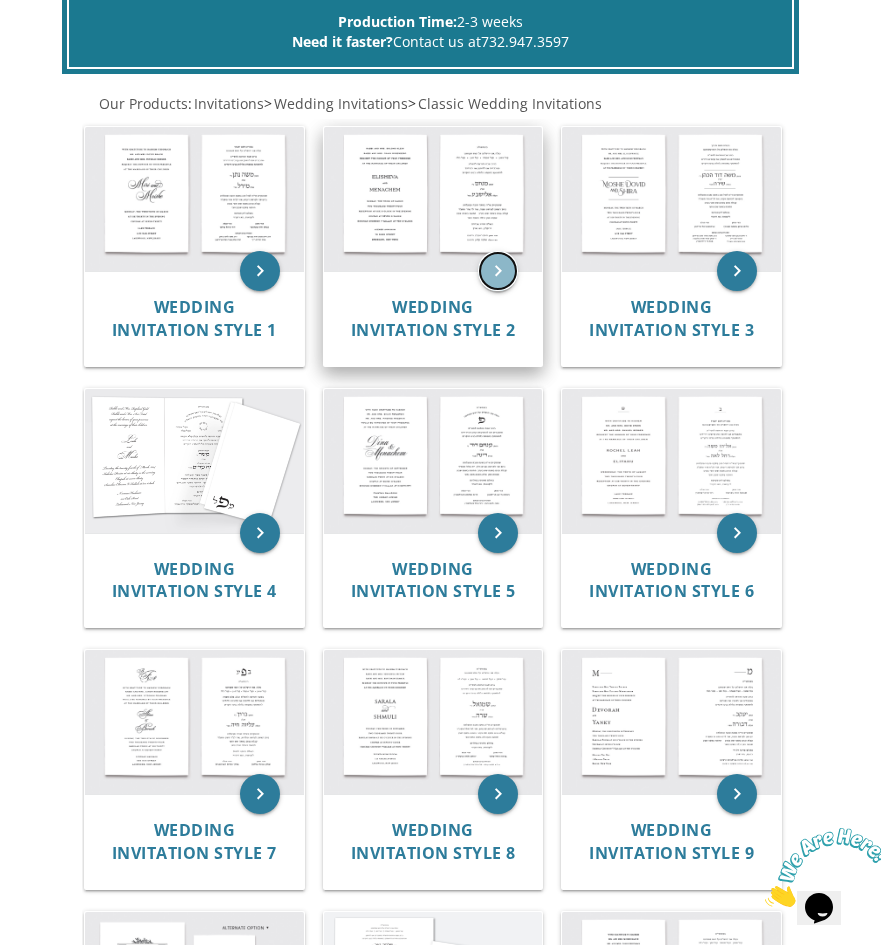 click on "keyboard_arrow_right" at bounding box center [498, 271] 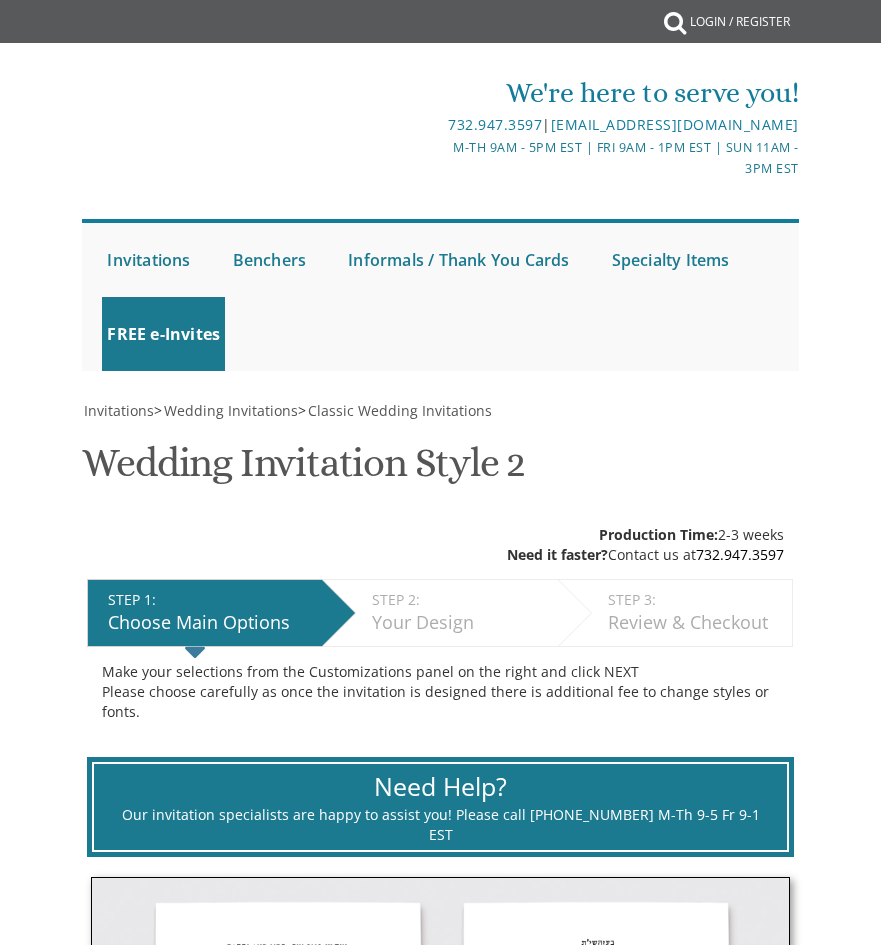 scroll, scrollTop: 0, scrollLeft: 0, axis: both 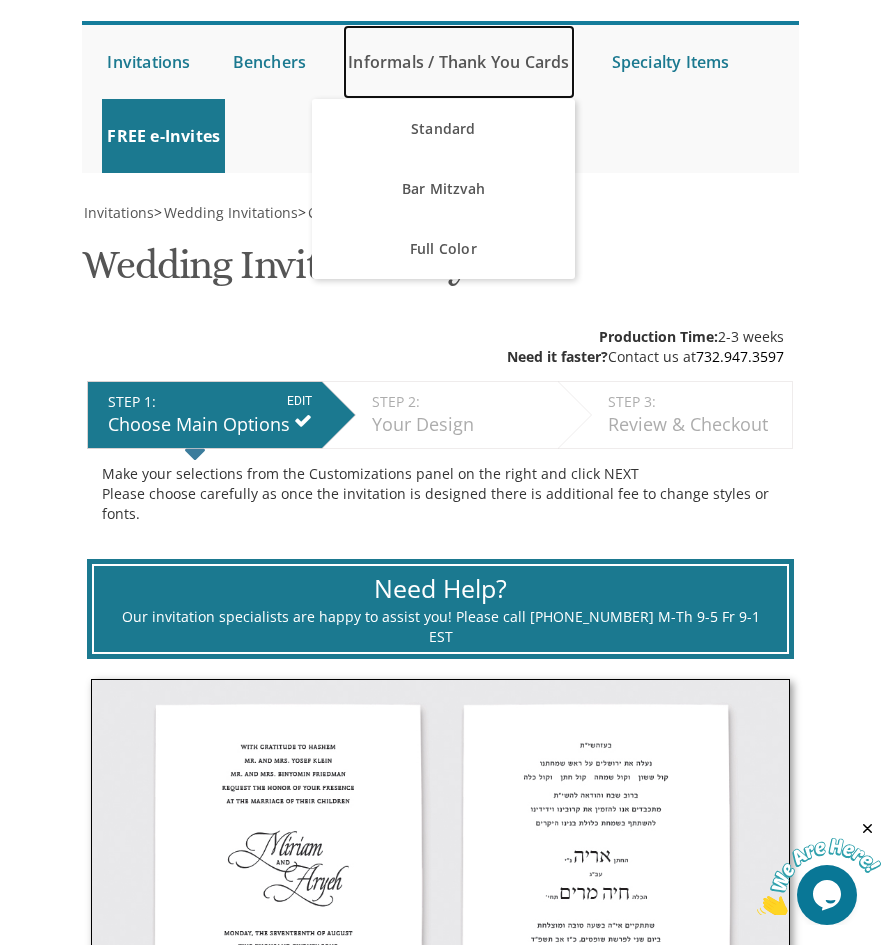 click on "Informals / Thank You Cards" at bounding box center (458, 62) 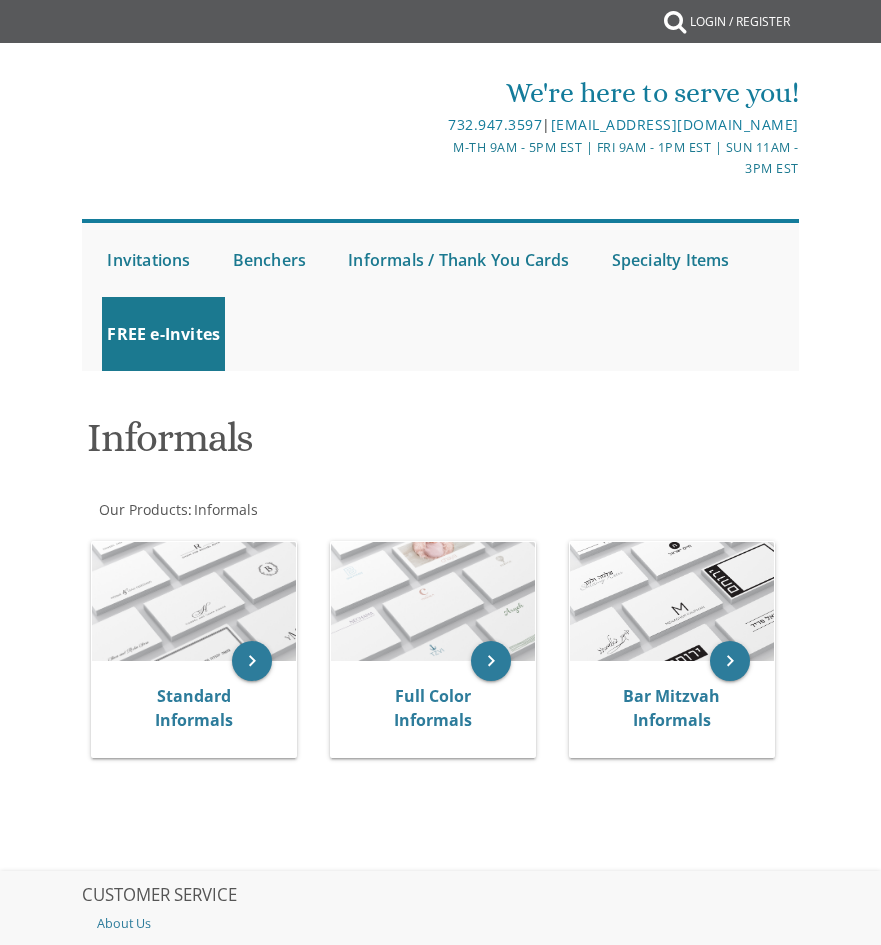 scroll, scrollTop: 0, scrollLeft: 0, axis: both 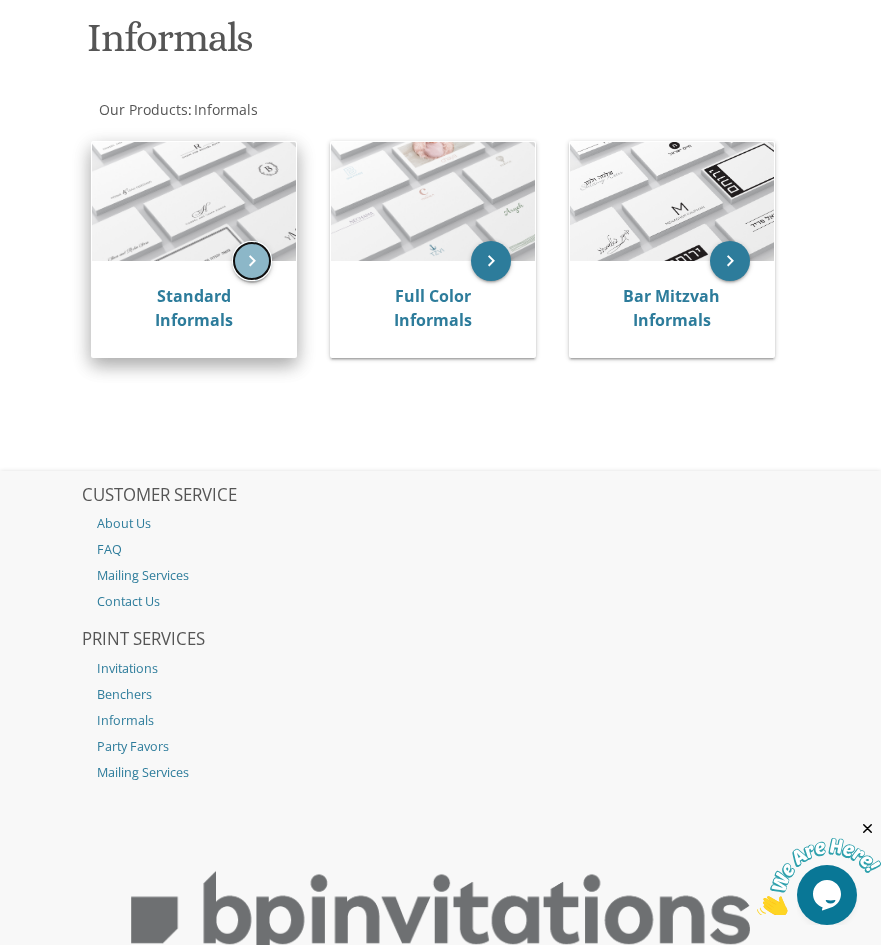click on "keyboard_arrow_right" at bounding box center (252, 261) 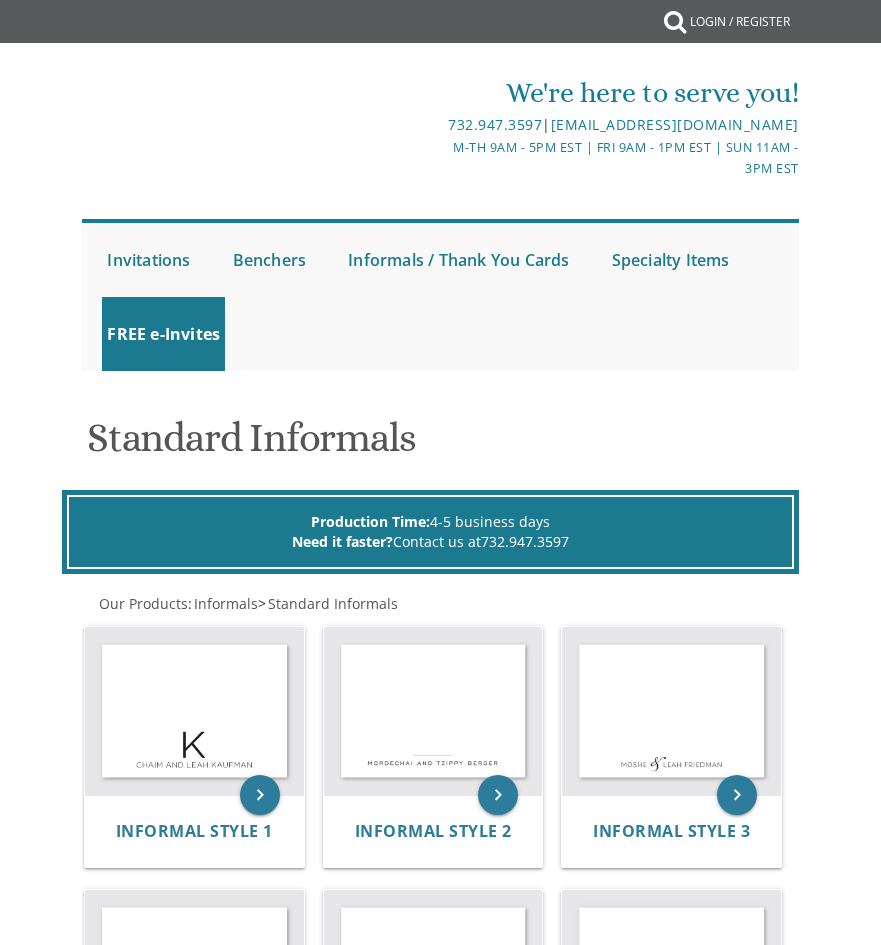 scroll, scrollTop: 0, scrollLeft: 0, axis: both 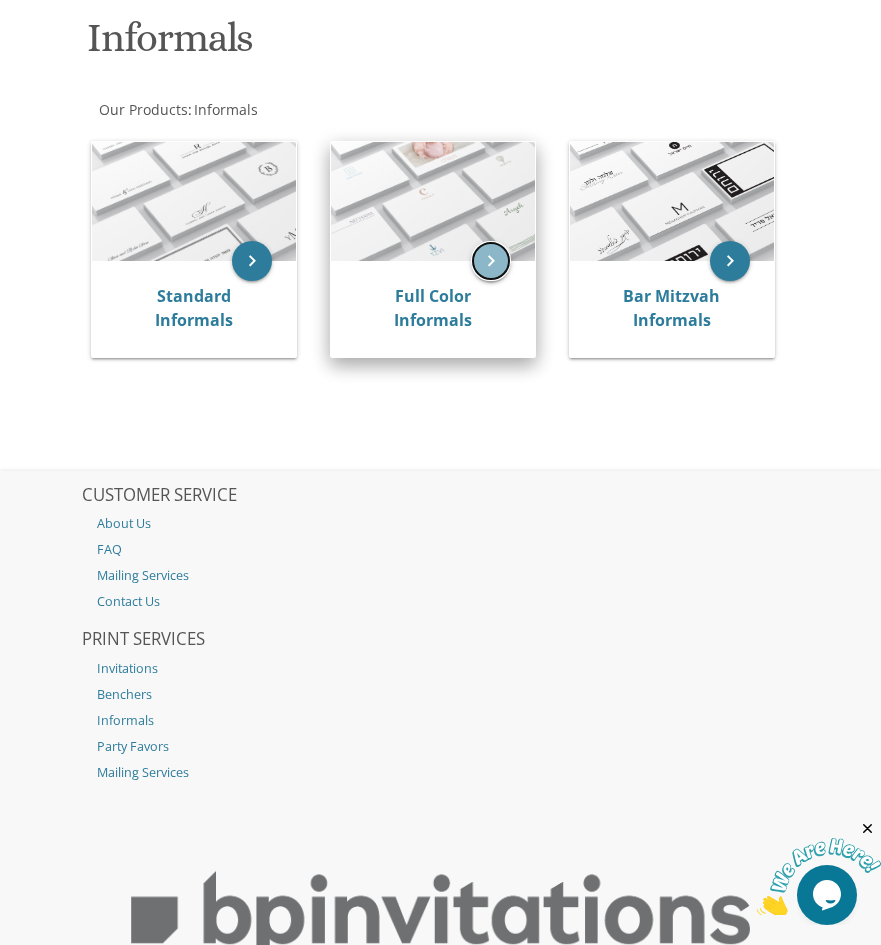click on "keyboard_arrow_right" at bounding box center [491, 261] 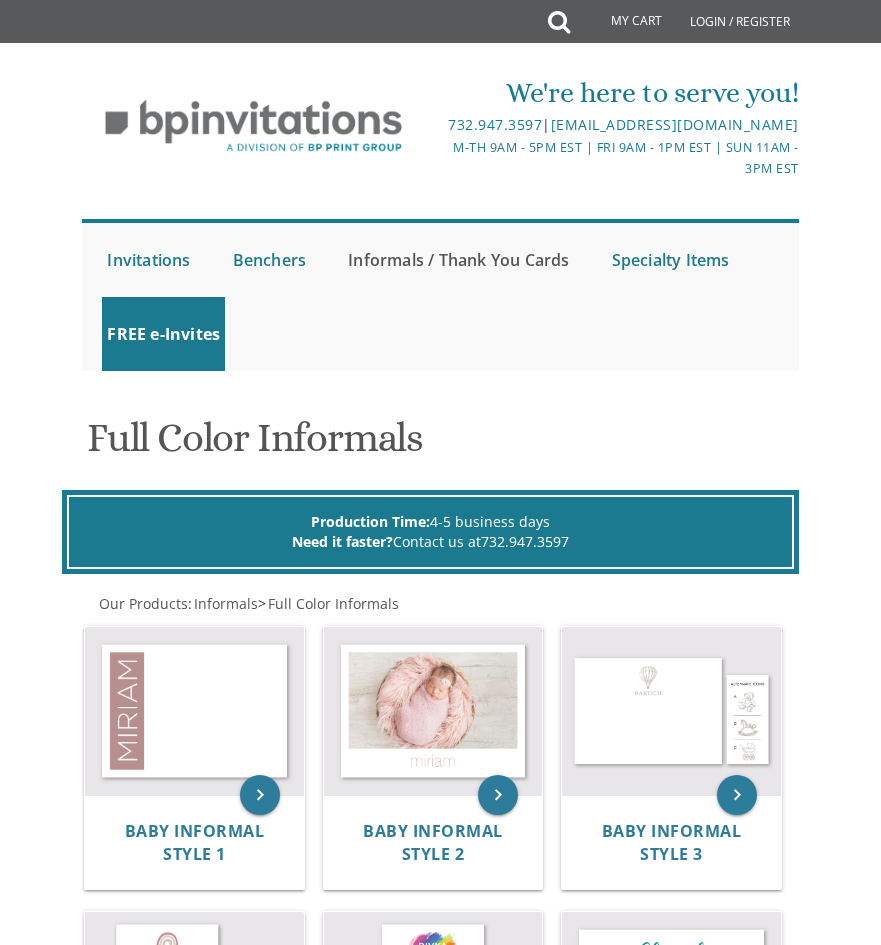 scroll, scrollTop: 500, scrollLeft: 0, axis: vertical 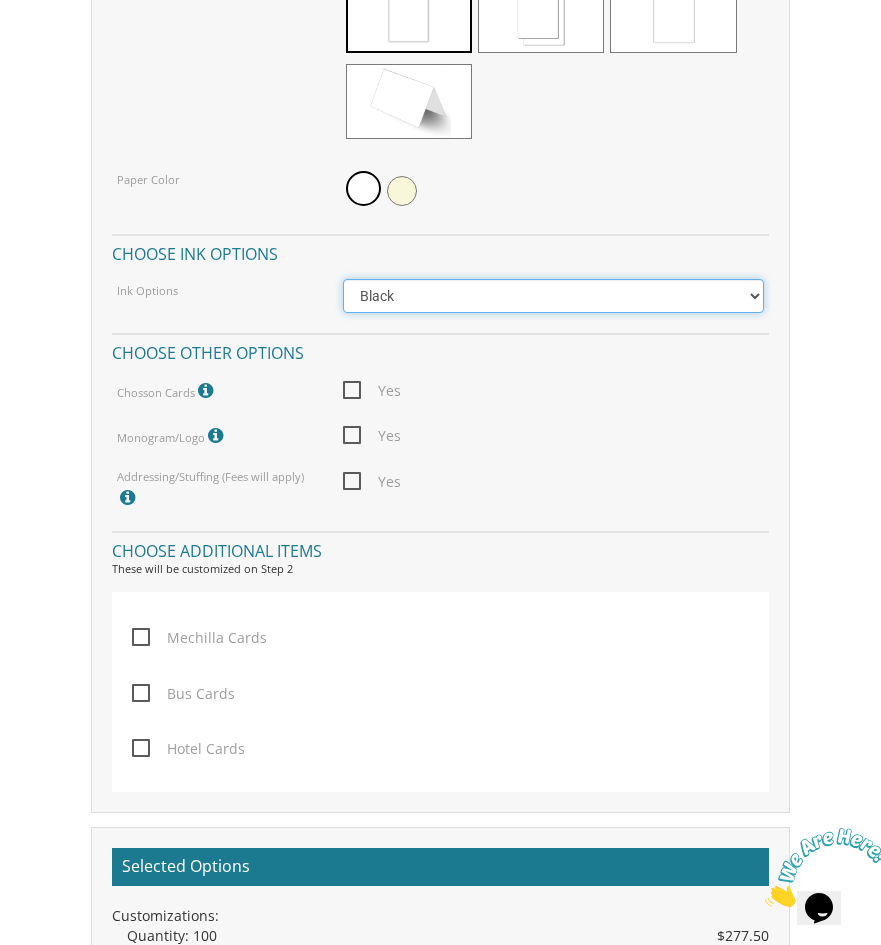 click on "Black Colored Ink ($65.00) Black + One Color ($211.00) Two Colors ($265.00)" at bounding box center (553, 296) 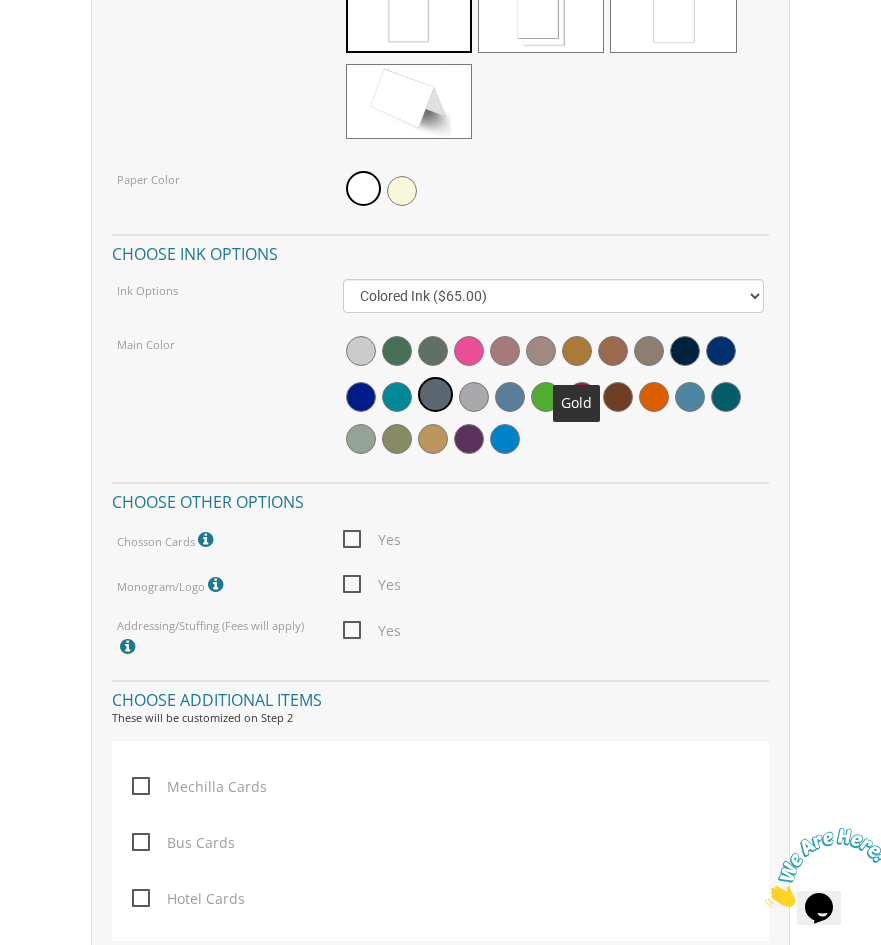 click at bounding box center [577, 351] 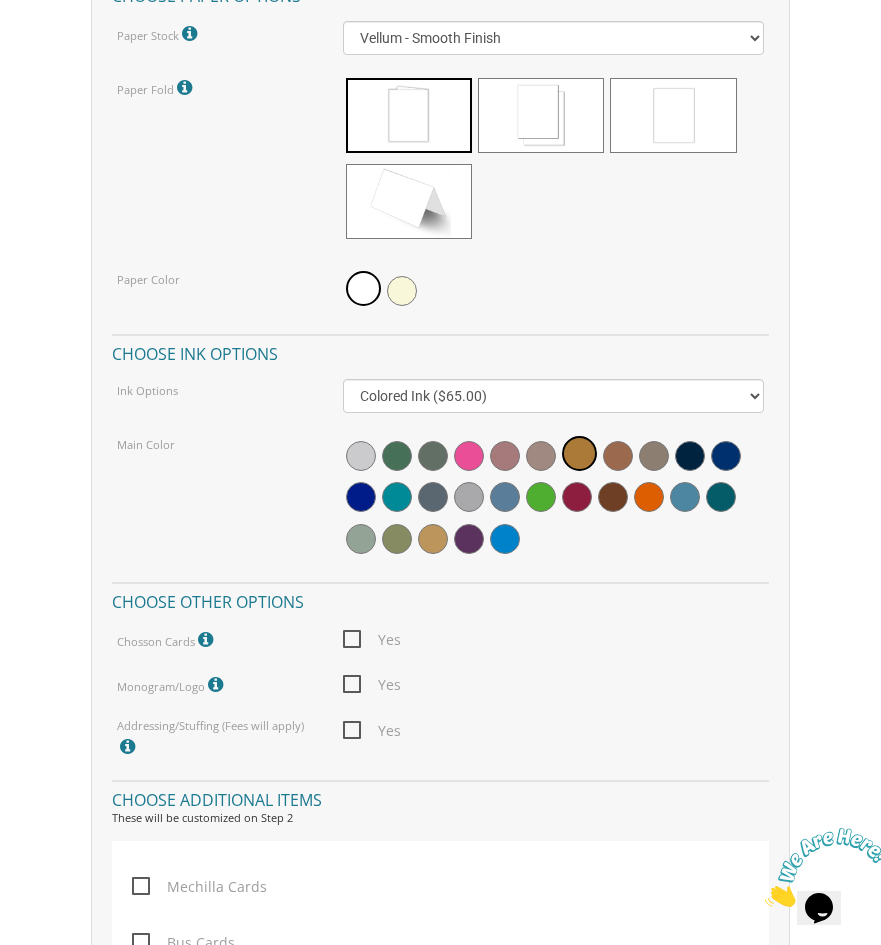 scroll, scrollTop: 1996, scrollLeft: 0, axis: vertical 